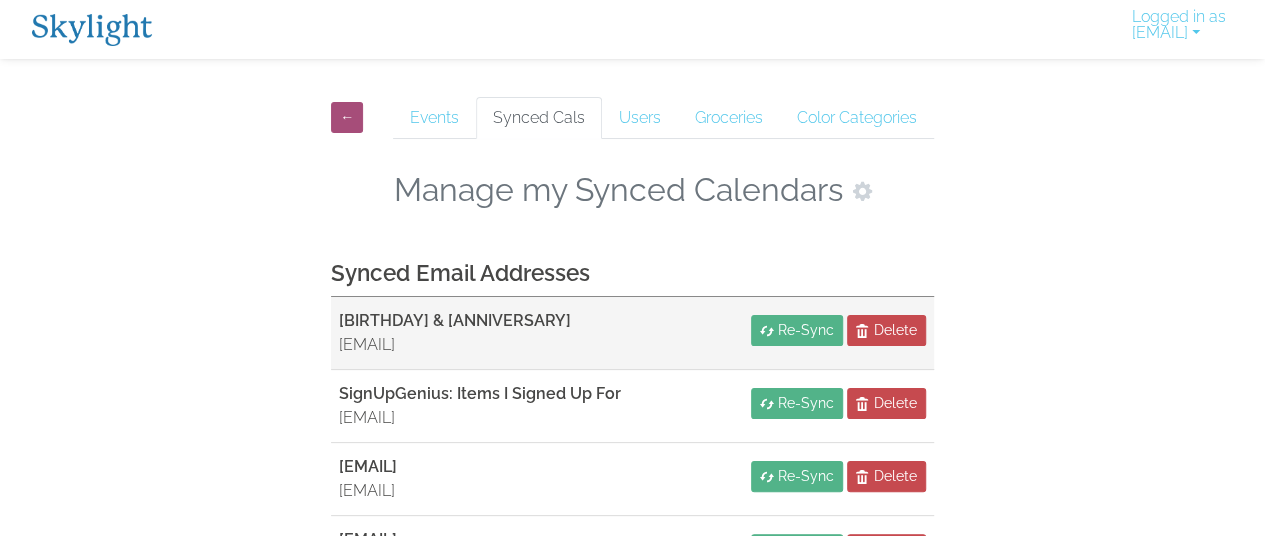 scroll, scrollTop: 100, scrollLeft: 0, axis: vertical 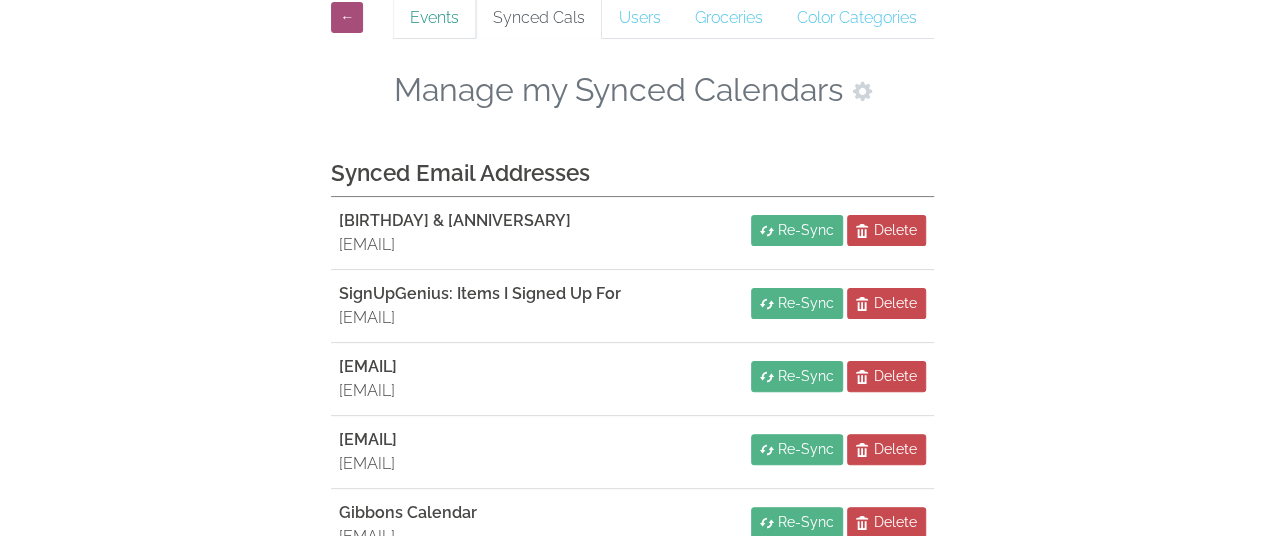 click on "Events" at bounding box center [434, 18] 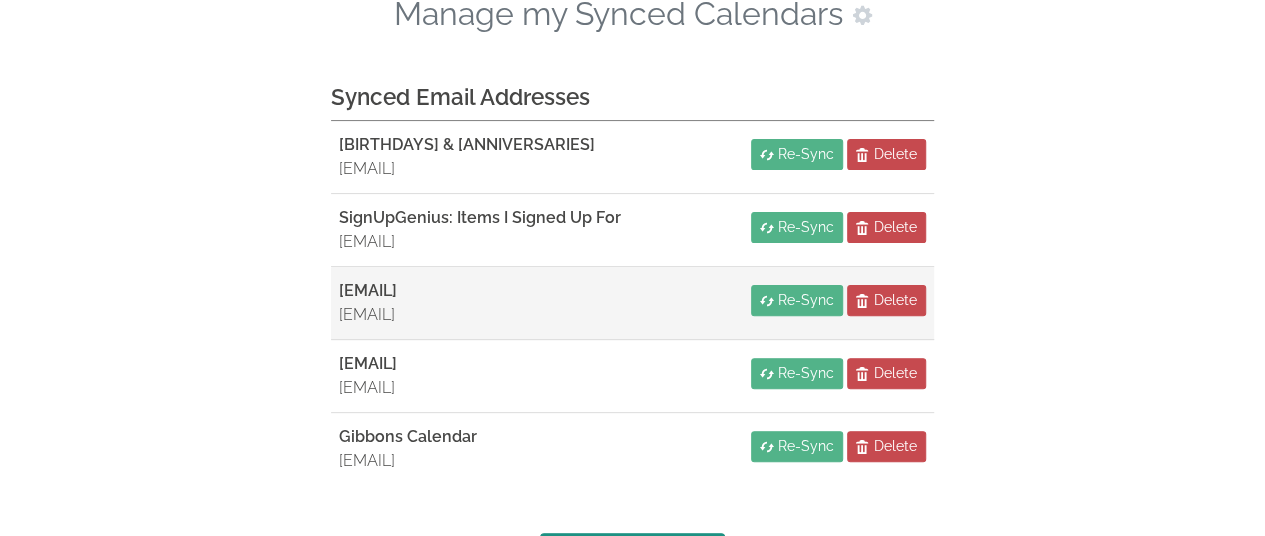 scroll, scrollTop: 207, scrollLeft: 0, axis: vertical 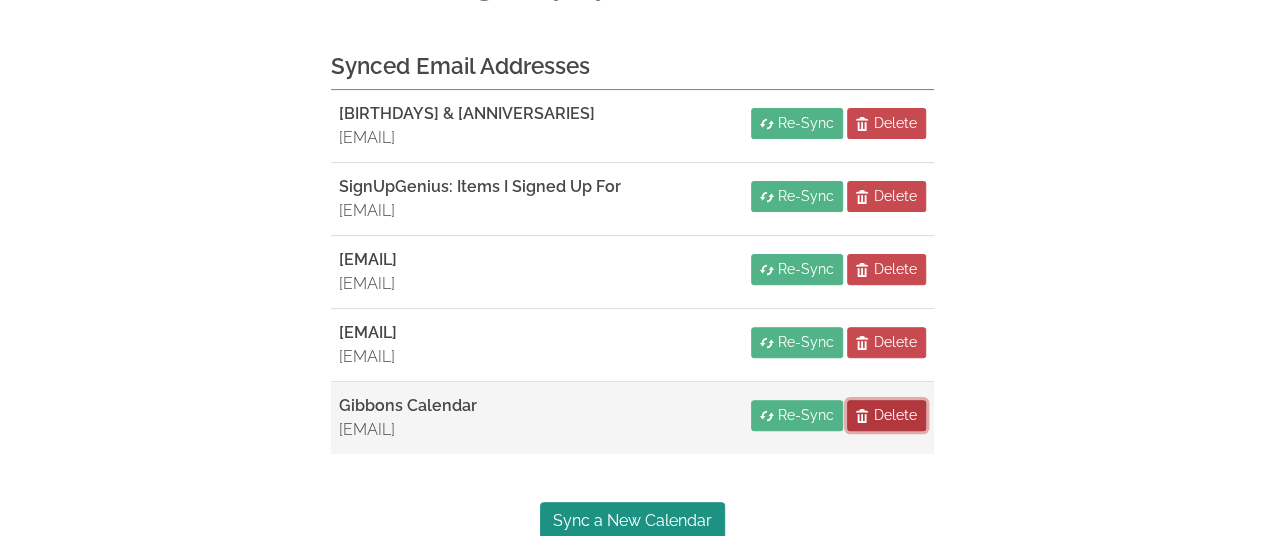 click on "Delete" at bounding box center [895, 415] 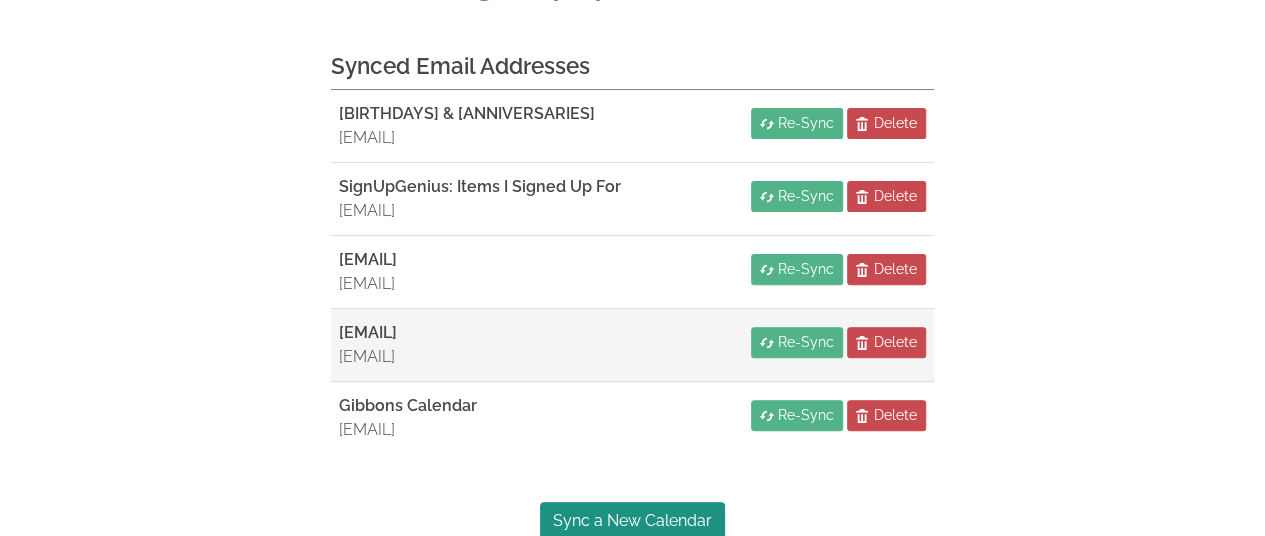 click on "[EMAIL]" at bounding box center (368, 357) 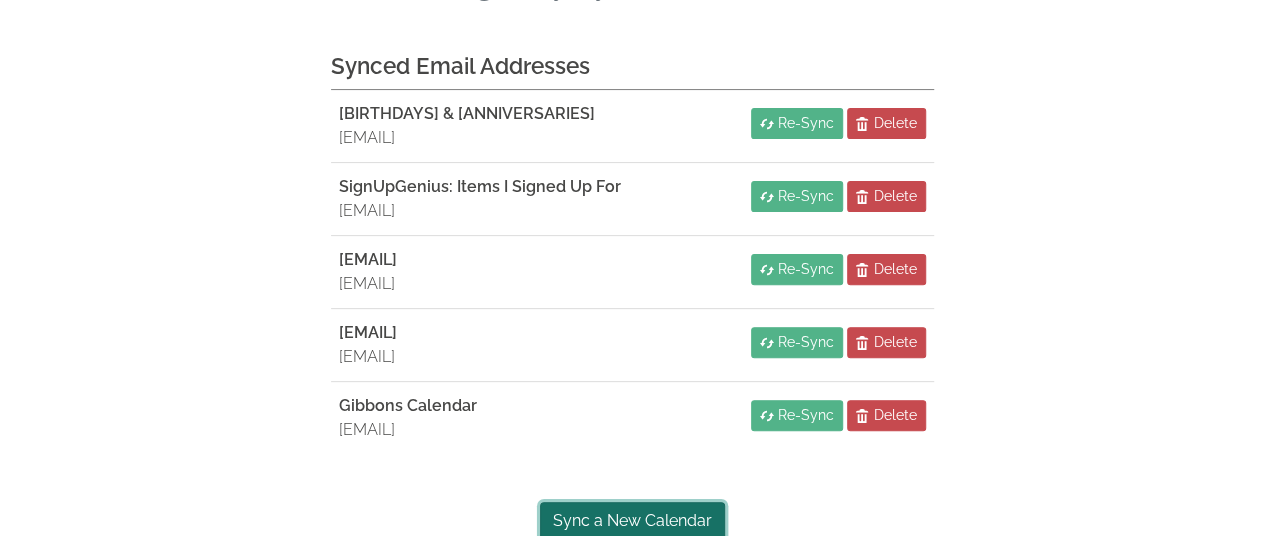 click on "Sync a New Calendar" at bounding box center (632, 521) 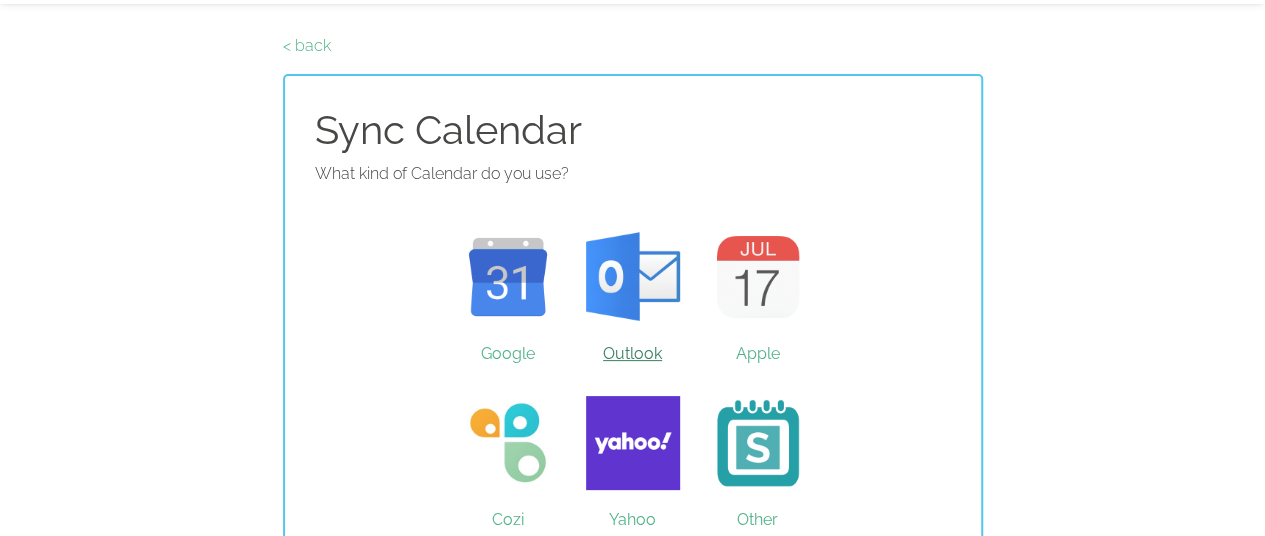 scroll, scrollTop: 84, scrollLeft: 0, axis: vertical 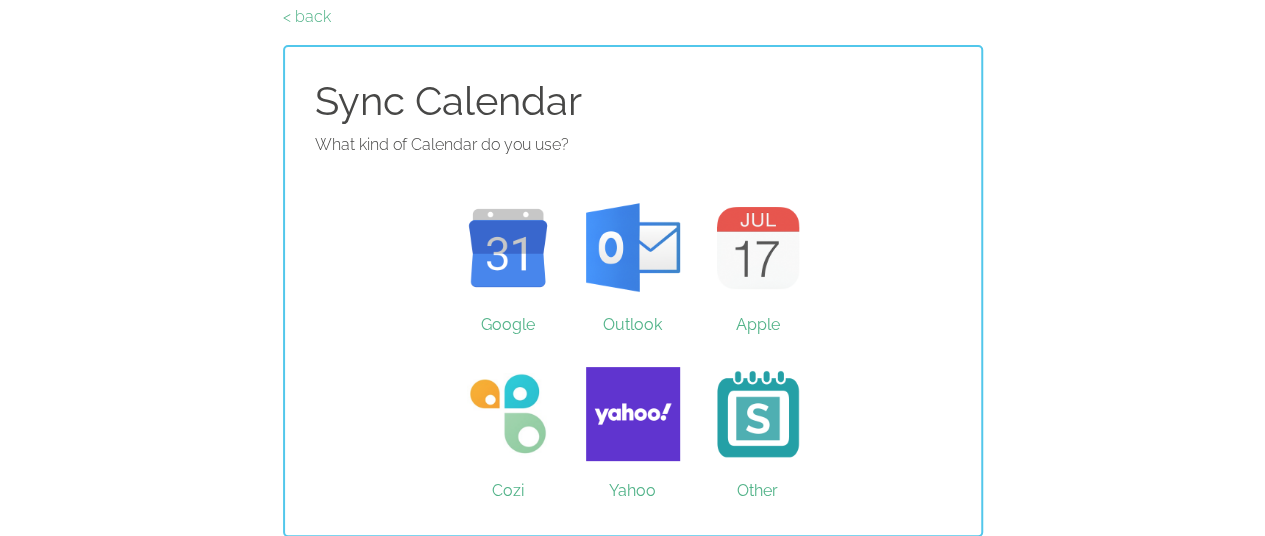 click on "< back Sync Calendar What kind of Calendar do you use? Google Outlook Apple Cozi Yahoo Other" at bounding box center [632, 271] 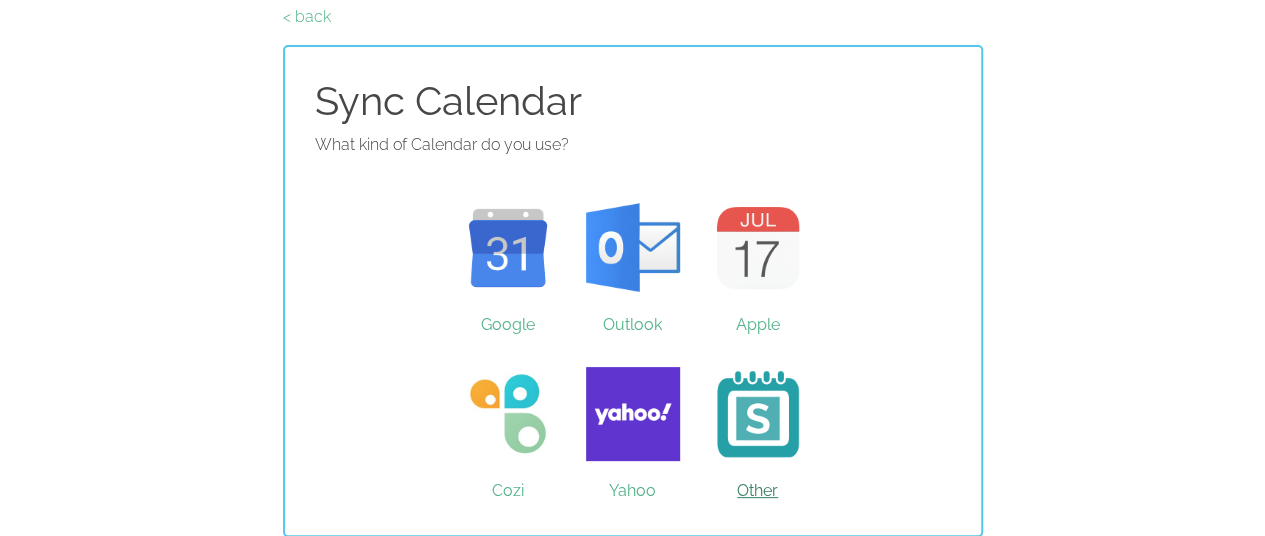 click on "Other" at bounding box center [757, 414] 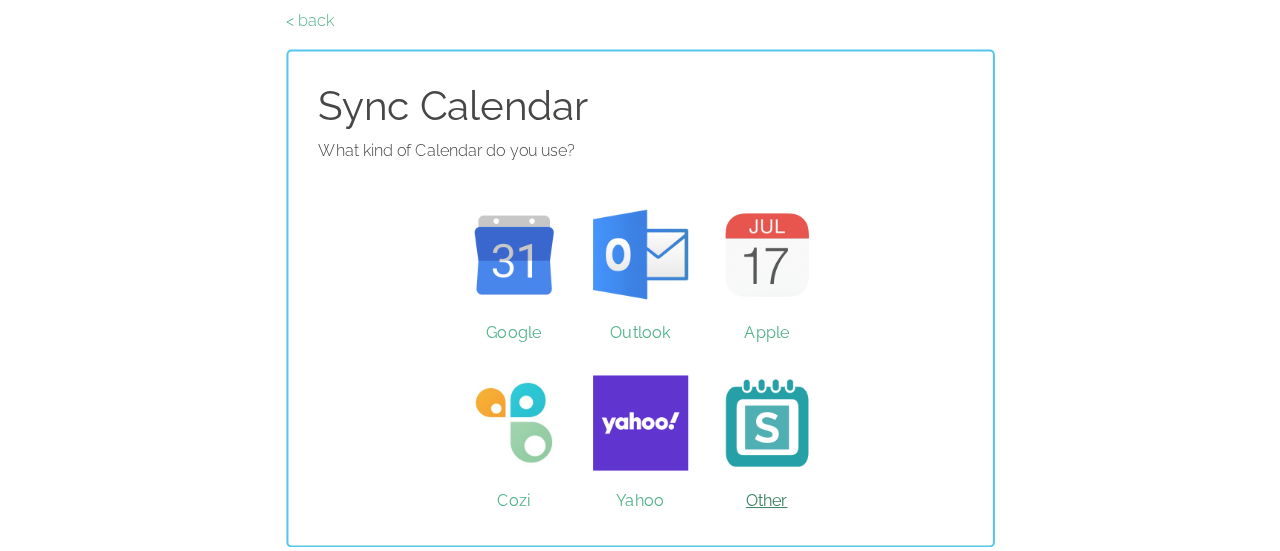 scroll, scrollTop: 0, scrollLeft: 0, axis: both 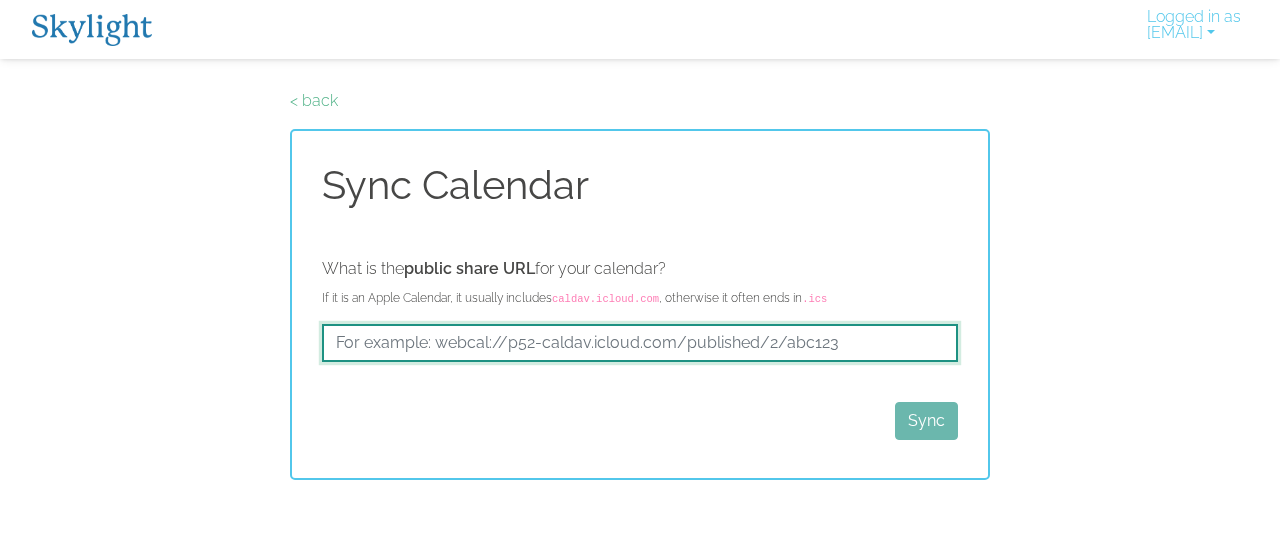 click at bounding box center [640, 343] 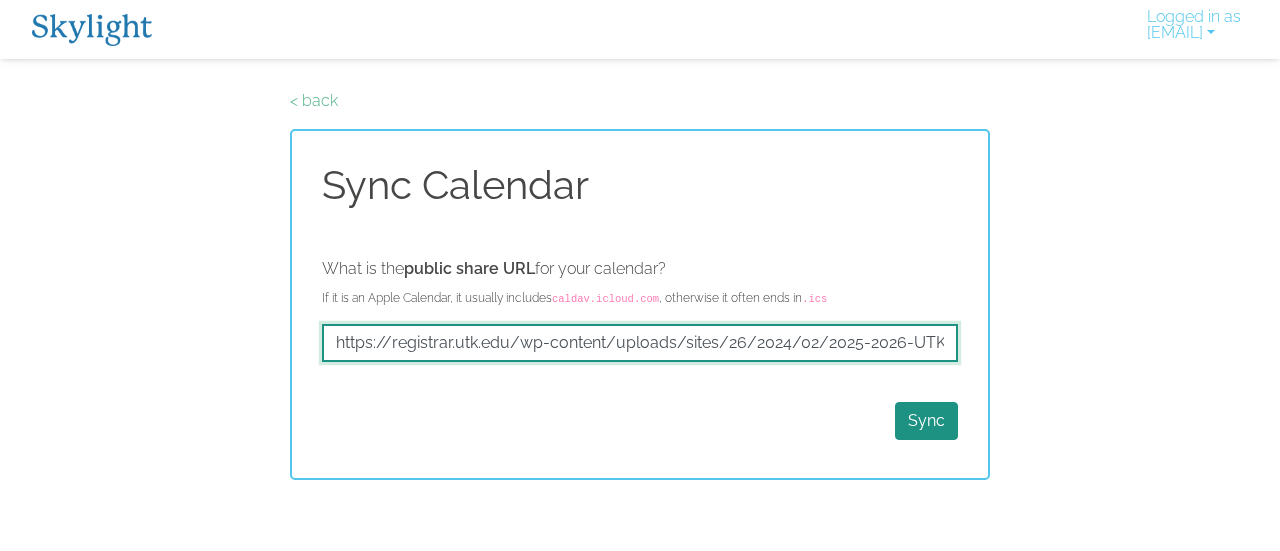 scroll, scrollTop: 0, scrollLeft: 256, axis: horizontal 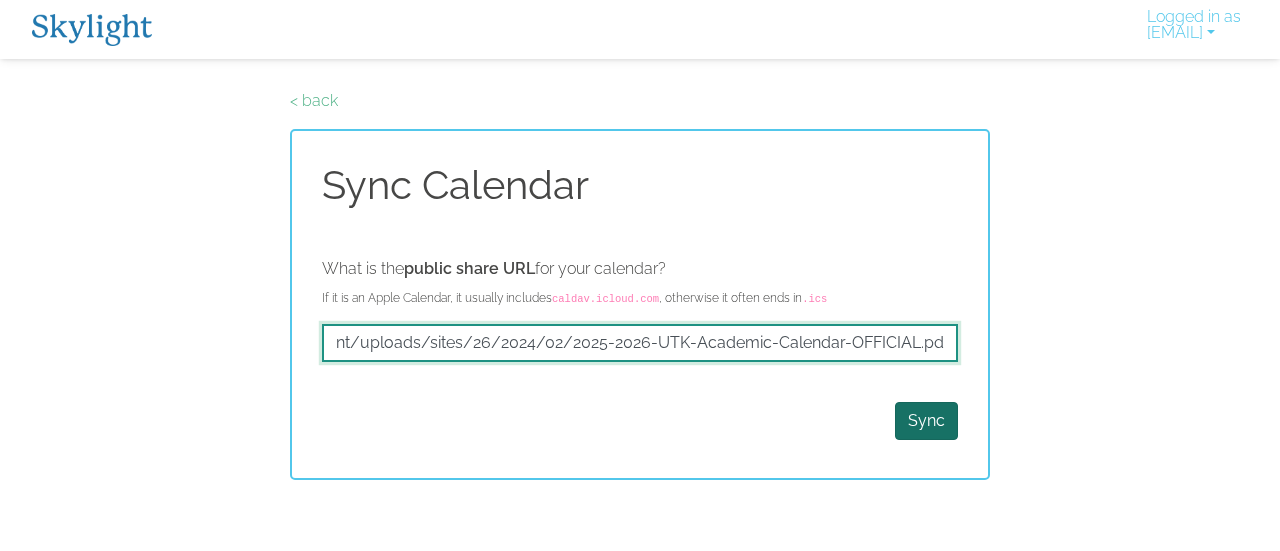 type on "https://registrar.utk.edu/wp-content/uploads/sites/26/2024/02/2025-2026-UTK-Academic-Calendar-OFFICIAL.pdf" 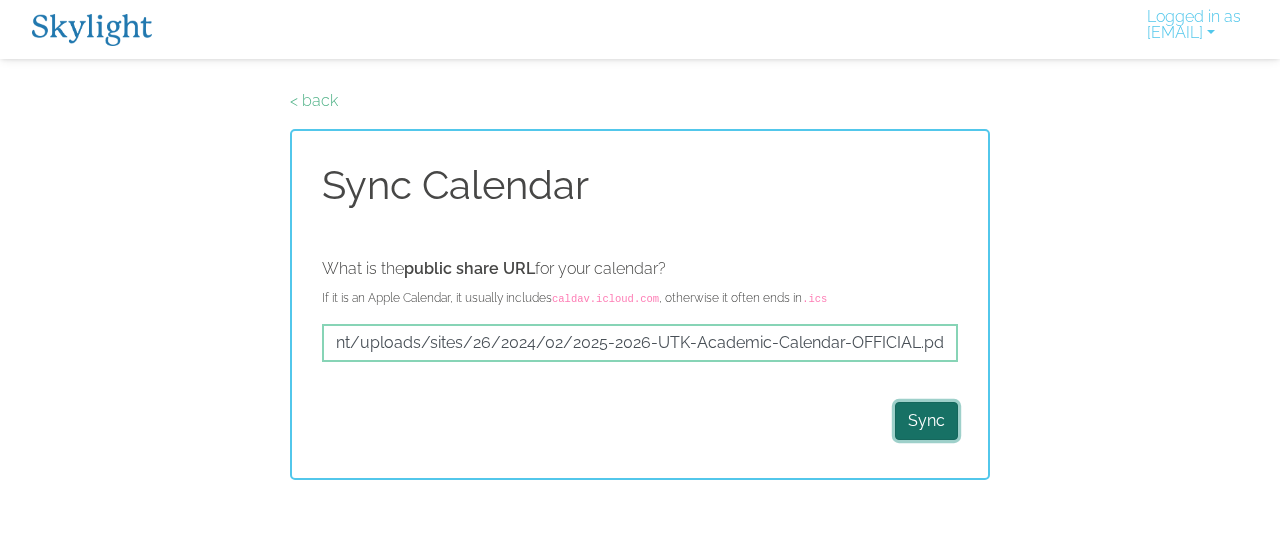click on "Sync" at bounding box center [926, 421] 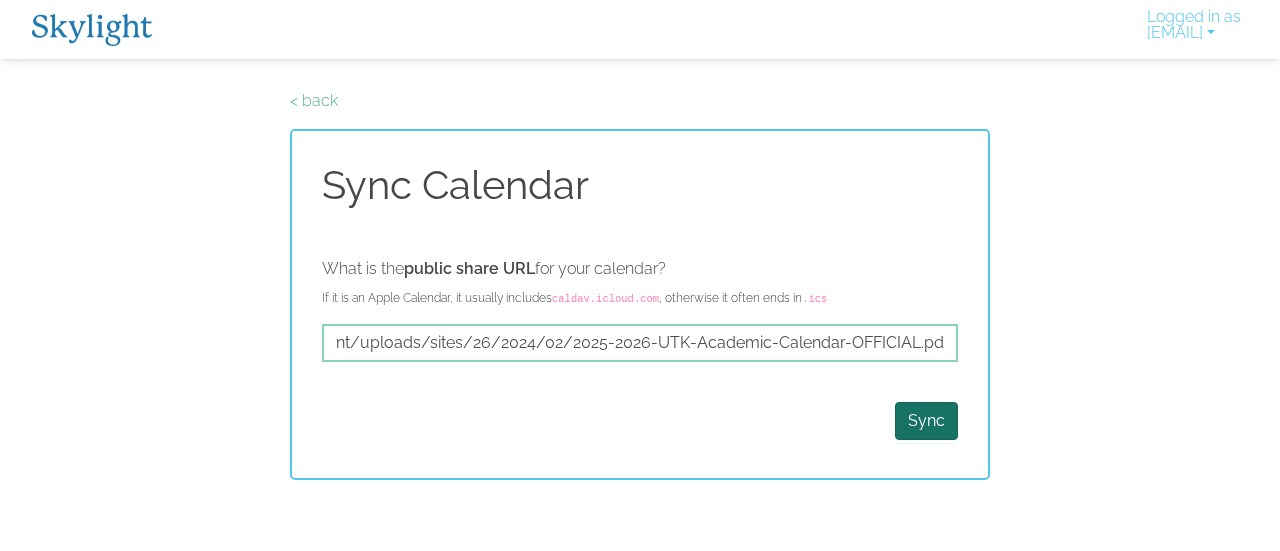 scroll, scrollTop: 0, scrollLeft: 0, axis: both 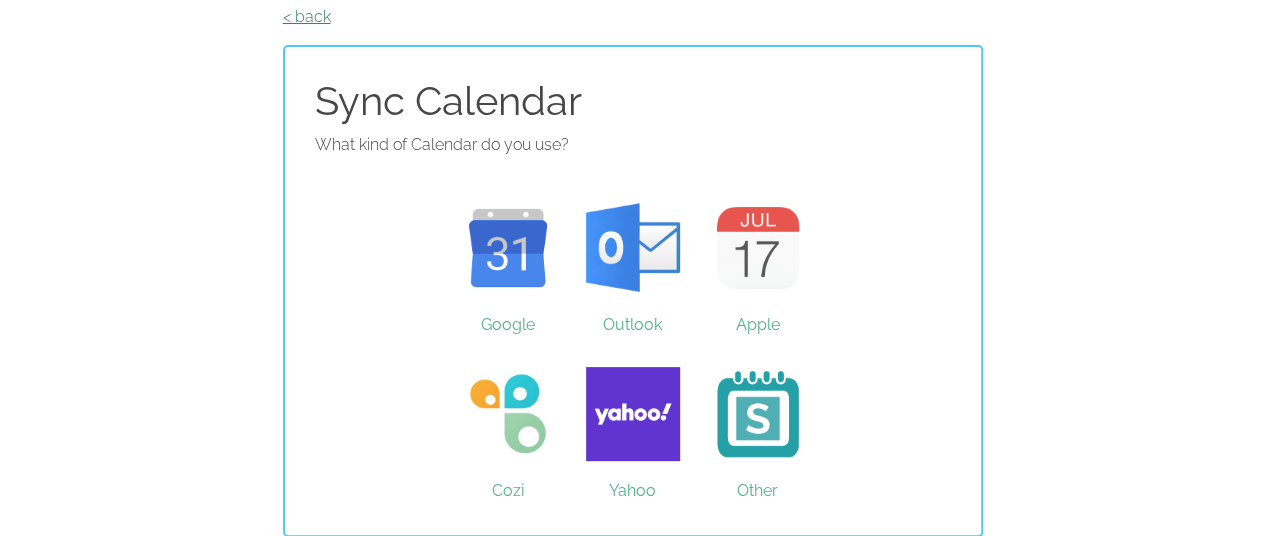 click on "< back" at bounding box center [307, 16] 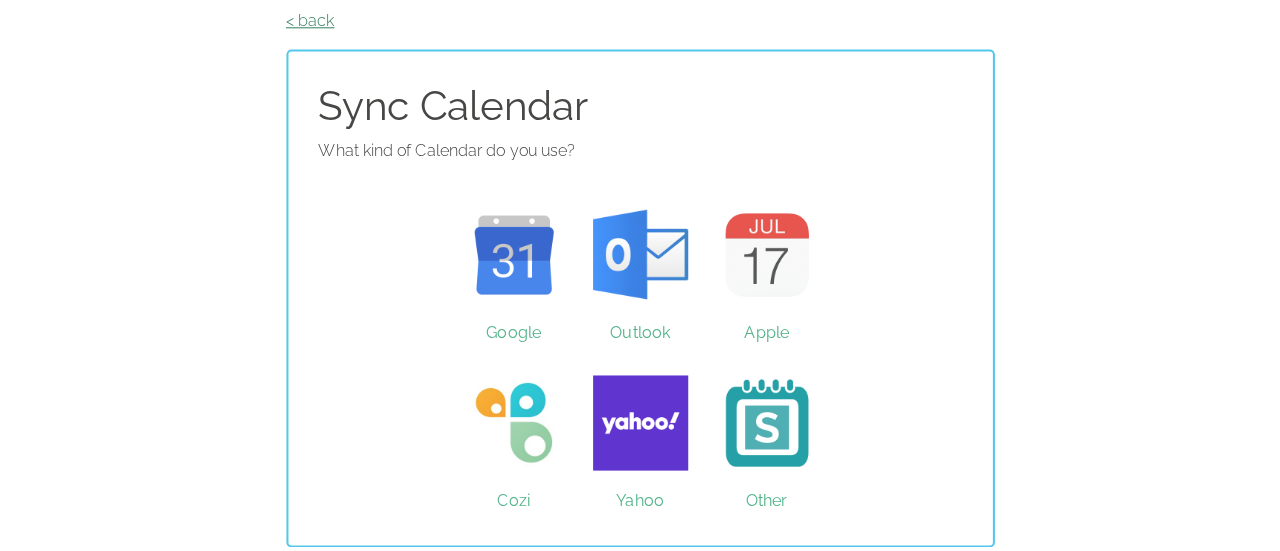 scroll, scrollTop: 0, scrollLeft: 0, axis: both 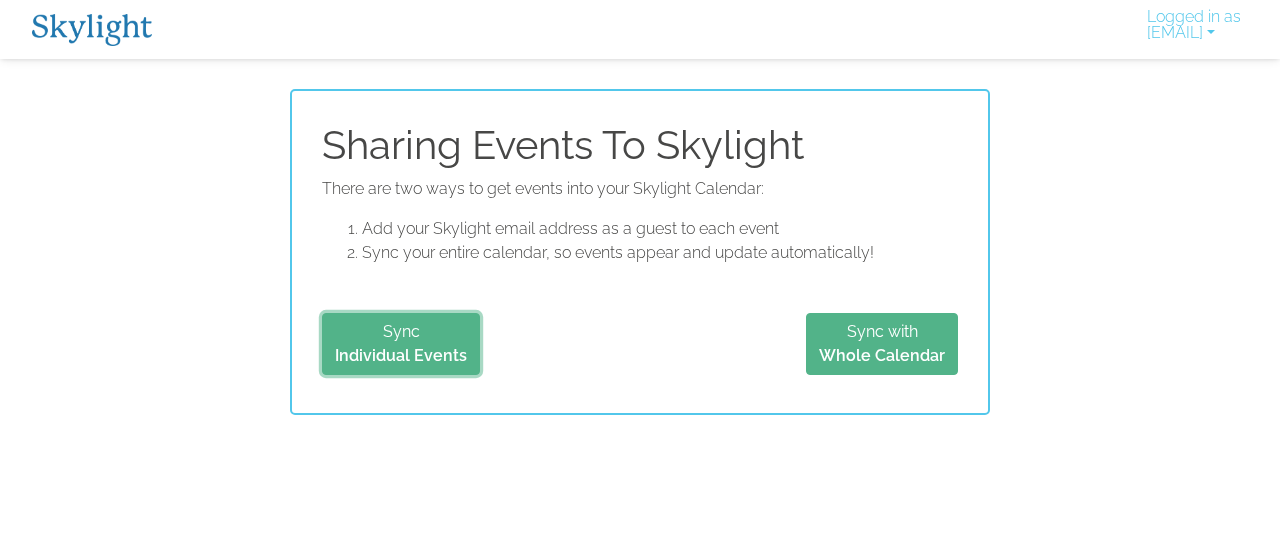 click on "Sync  Individual Events" at bounding box center [401, 344] 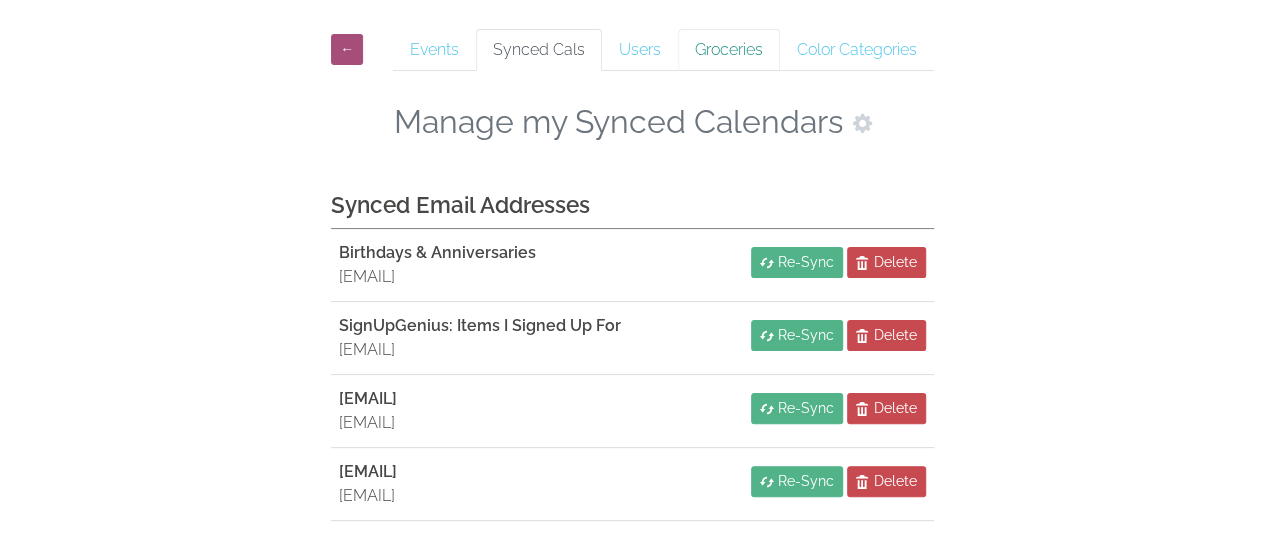 scroll, scrollTop: 100, scrollLeft: 0, axis: vertical 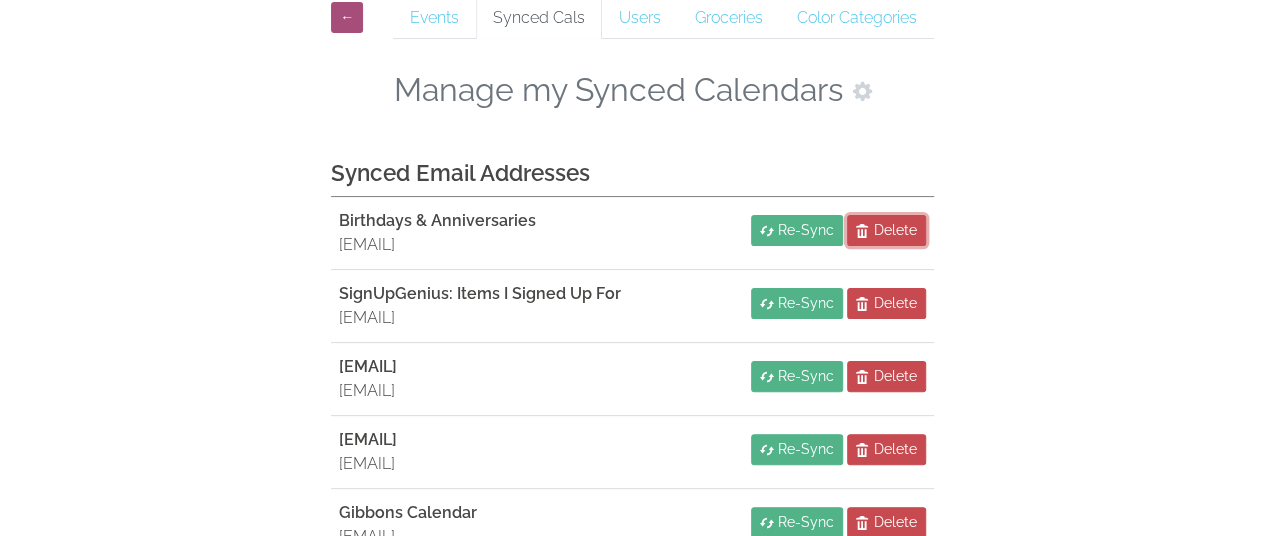drag, startPoint x: 922, startPoint y: 230, endPoint x: 728, endPoint y: 79, distance: 245.83939 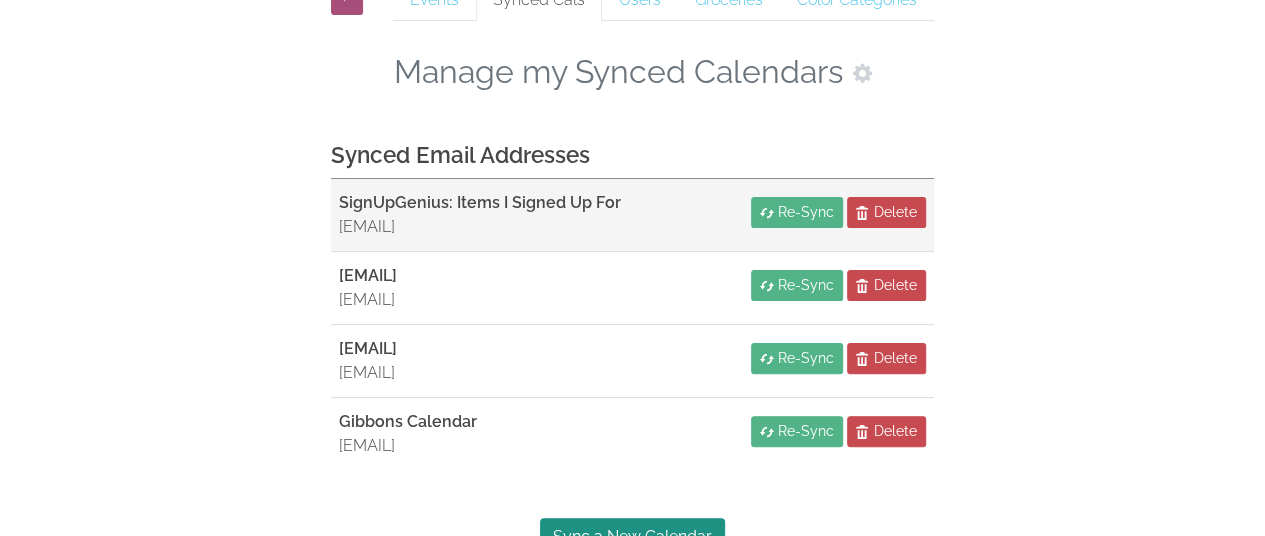 scroll, scrollTop: 134, scrollLeft: 0, axis: vertical 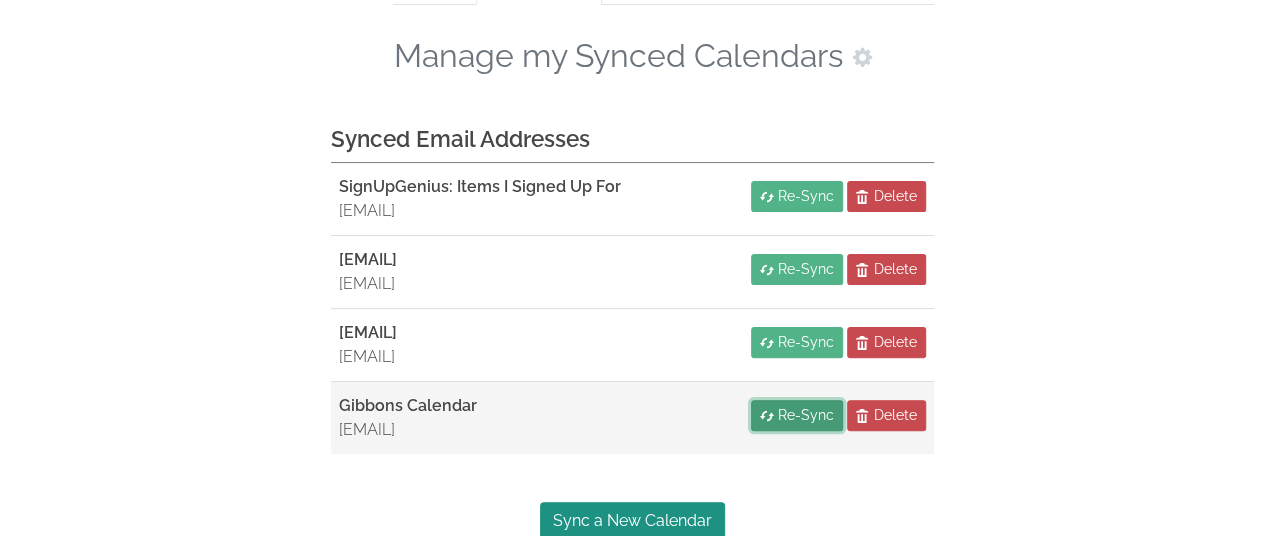 click on "Re-Sync" at bounding box center [797, 415] 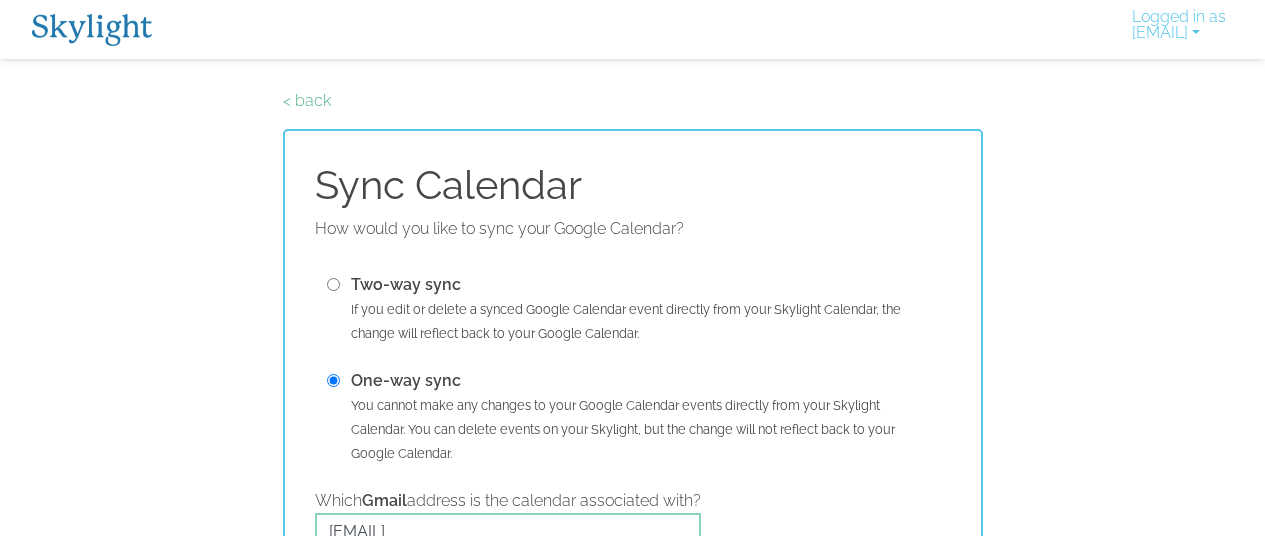scroll, scrollTop: 0, scrollLeft: 0, axis: both 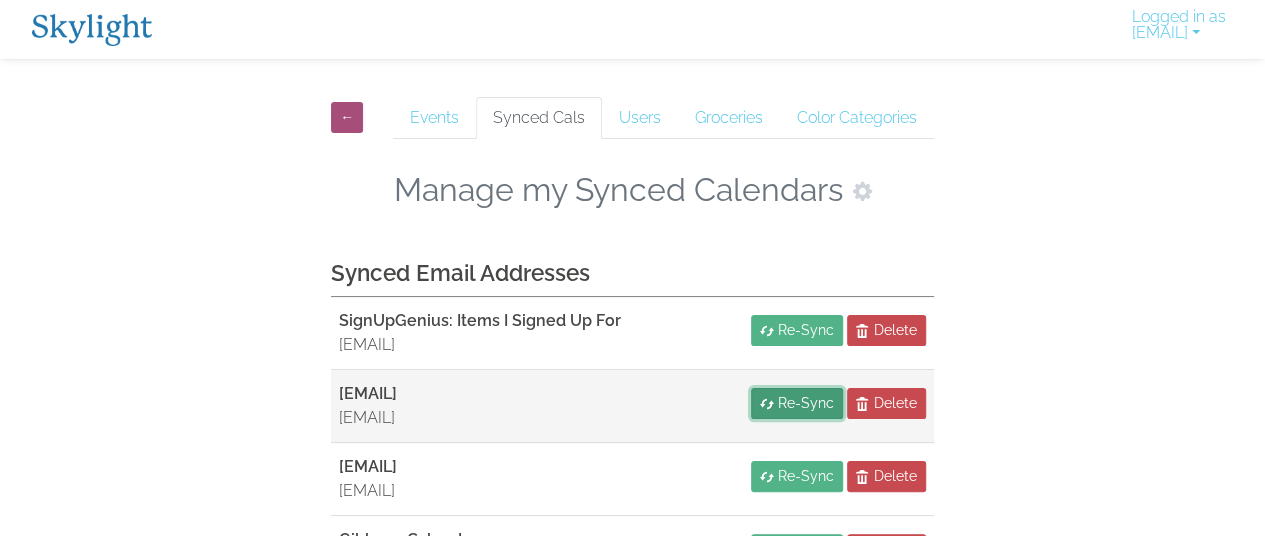 click on "Re-Sync" at bounding box center (806, 403) 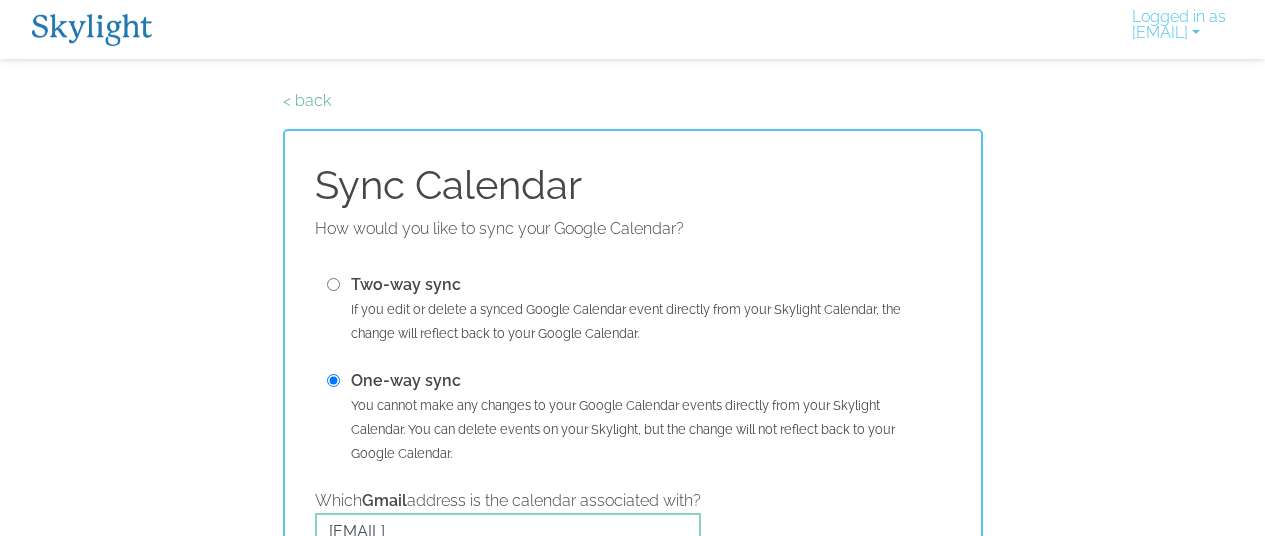 scroll, scrollTop: 0, scrollLeft: 0, axis: both 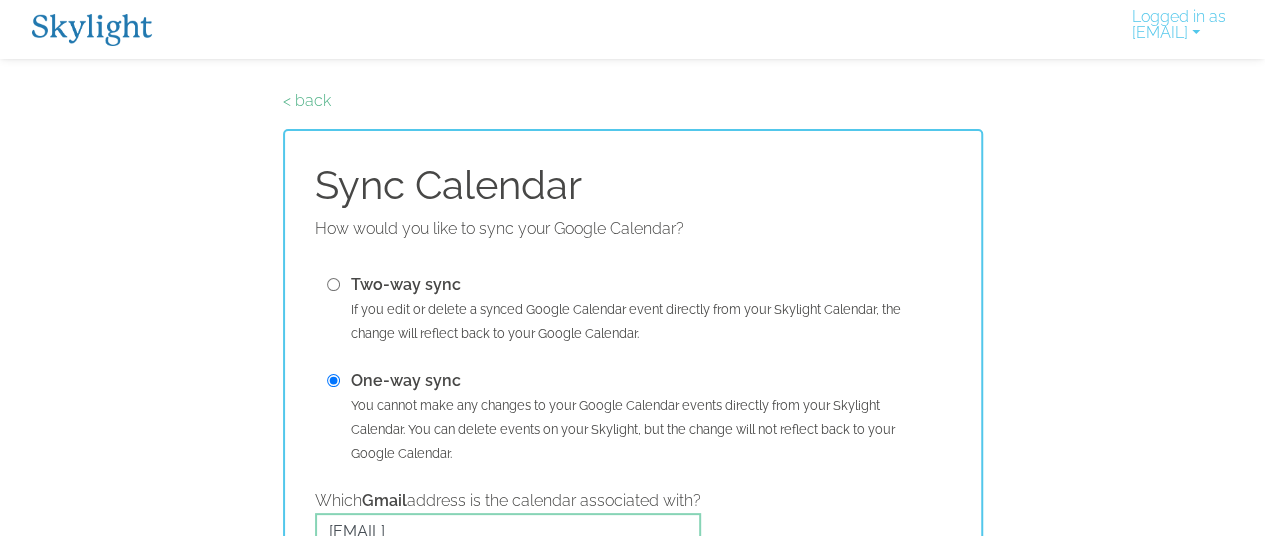 click at bounding box center (333, 284) 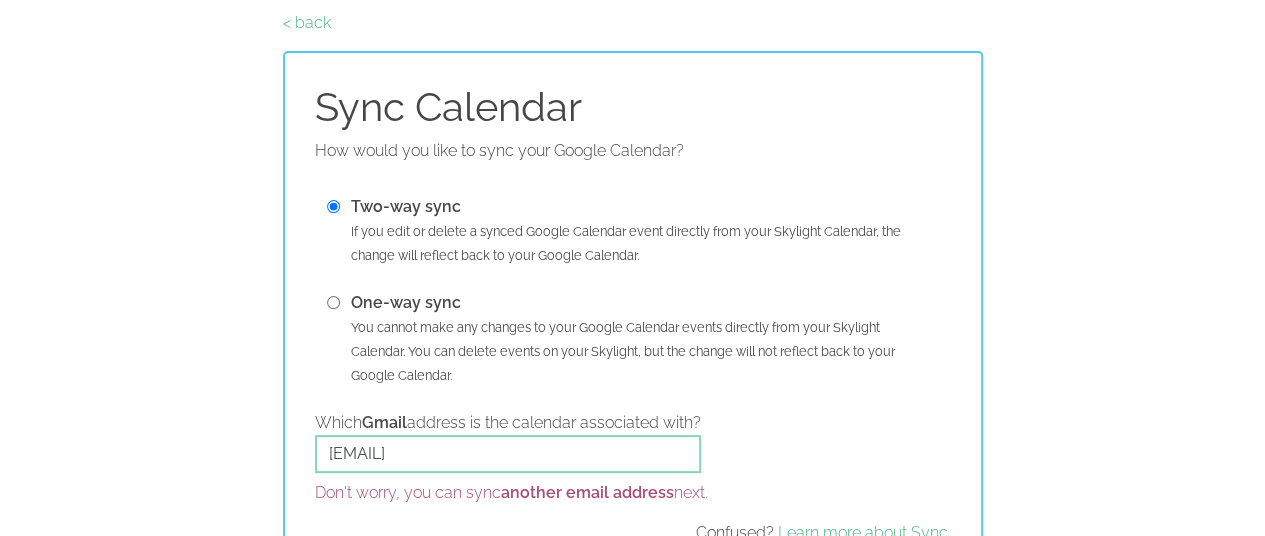 scroll, scrollTop: 196, scrollLeft: 0, axis: vertical 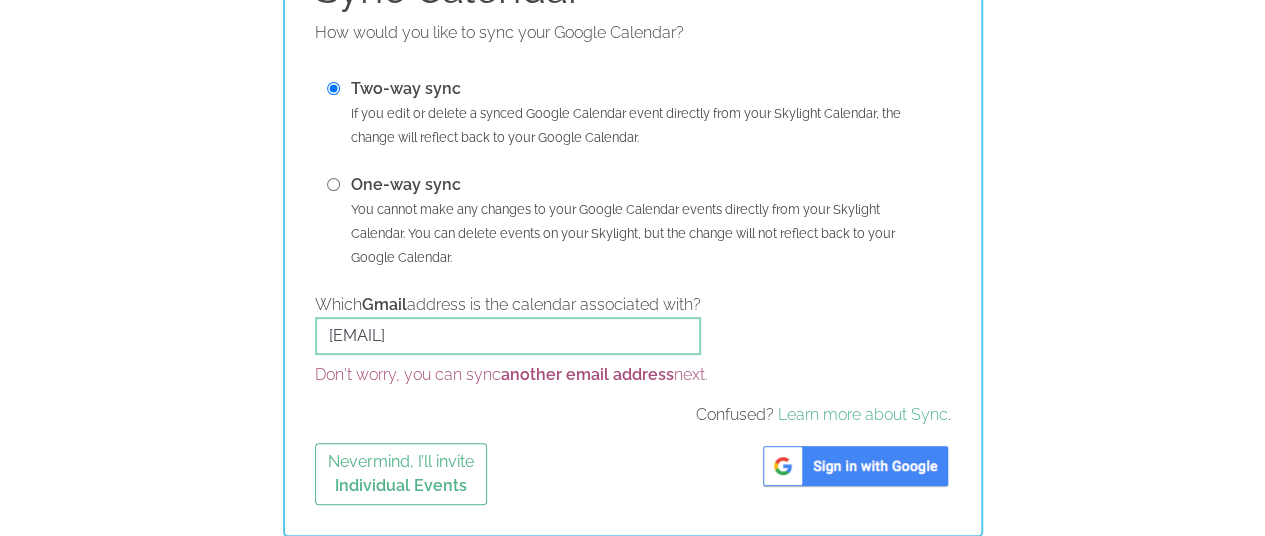 click at bounding box center [855, 466] 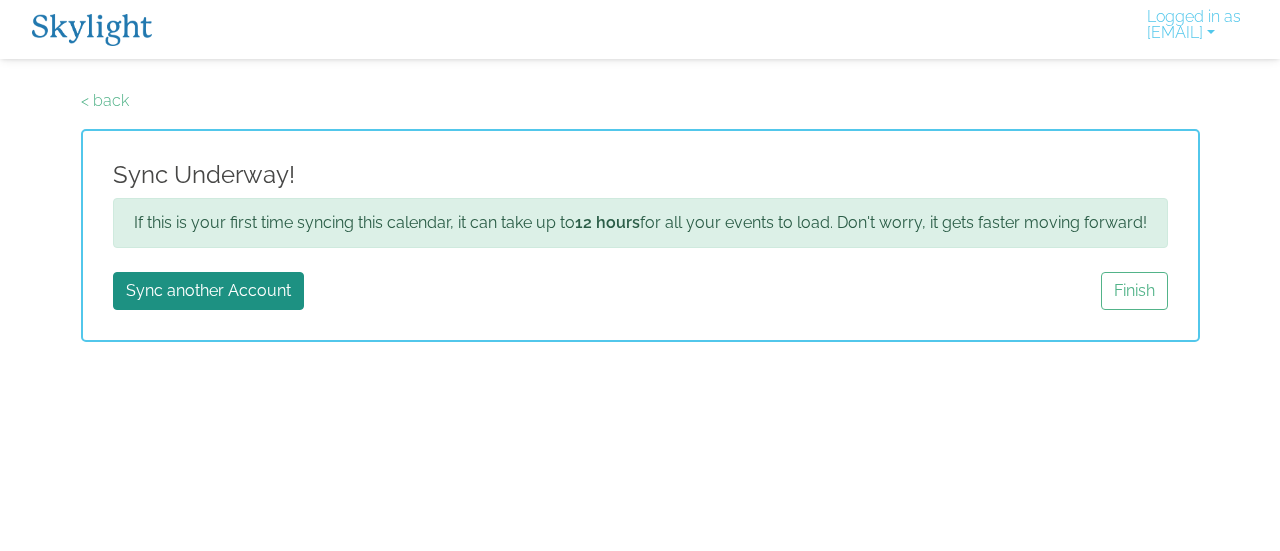 scroll, scrollTop: 0, scrollLeft: 0, axis: both 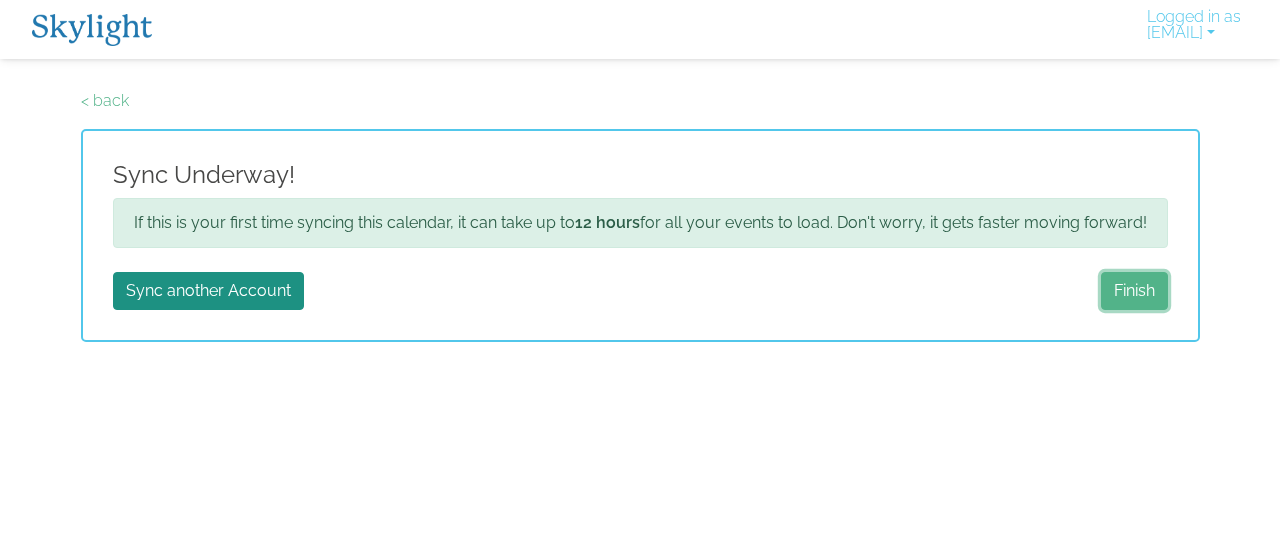 click on "Finish" at bounding box center [1134, 291] 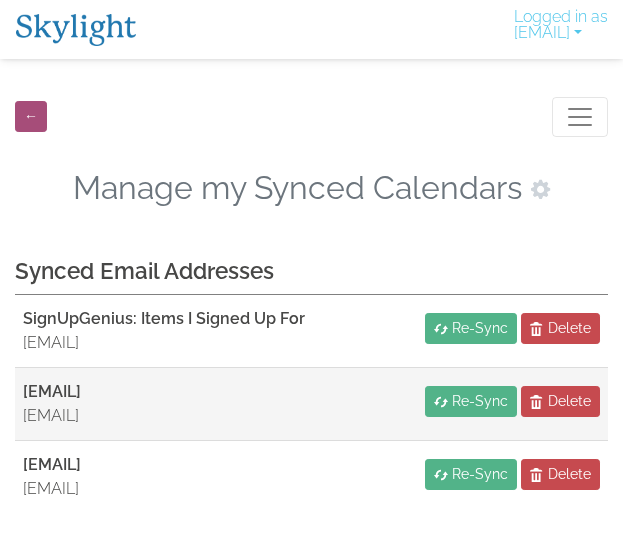 scroll, scrollTop: 62, scrollLeft: 0, axis: vertical 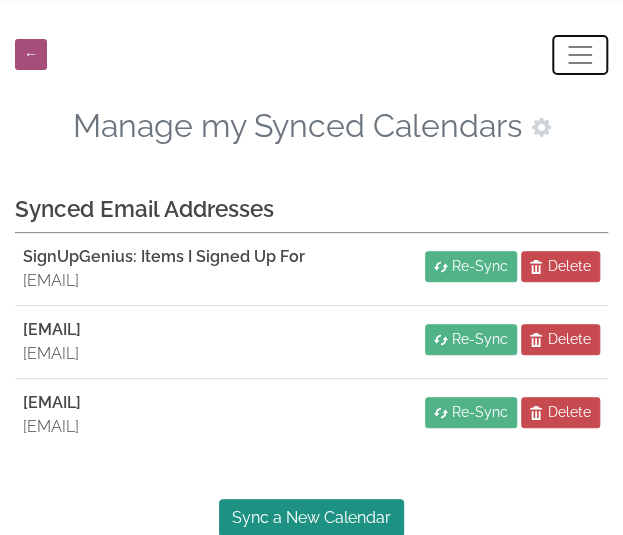 click at bounding box center (580, 55) 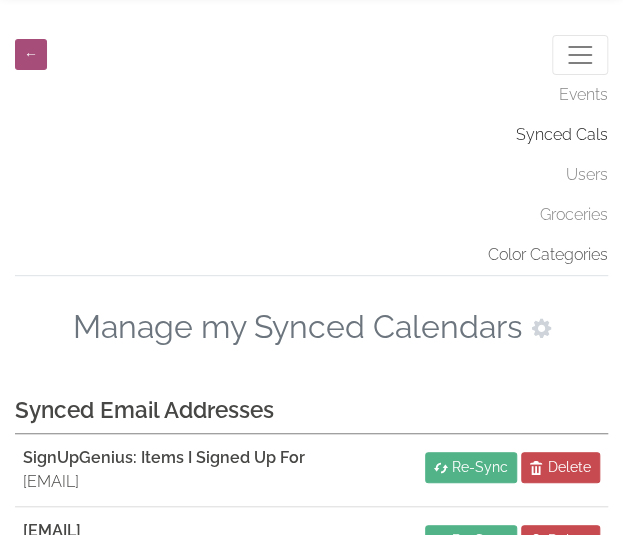 click on "Color Categories" at bounding box center [311, 255] 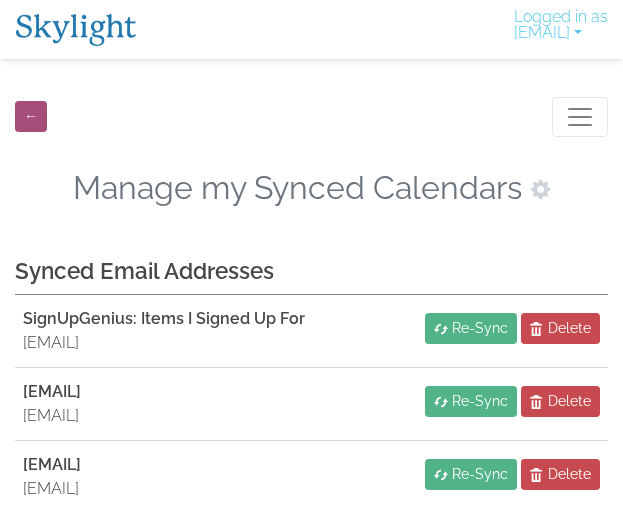 scroll, scrollTop: 68, scrollLeft: 0, axis: vertical 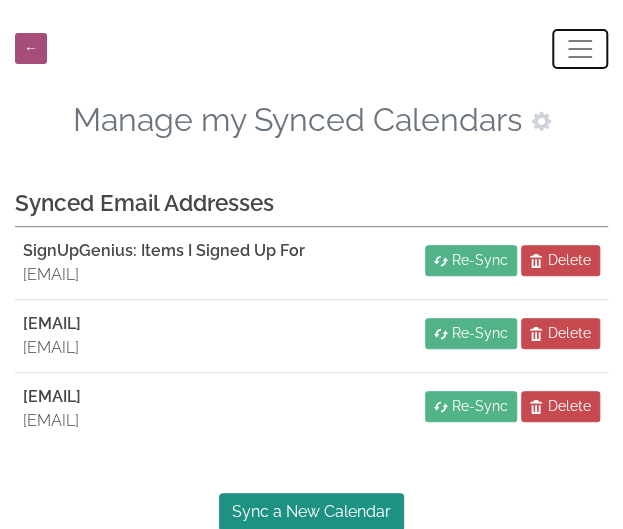 click at bounding box center (580, 49) 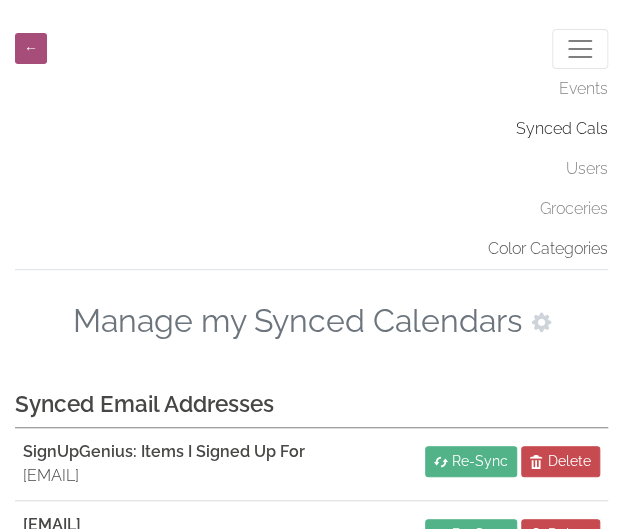 click on "Color Categories" at bounding box center [311, 249] 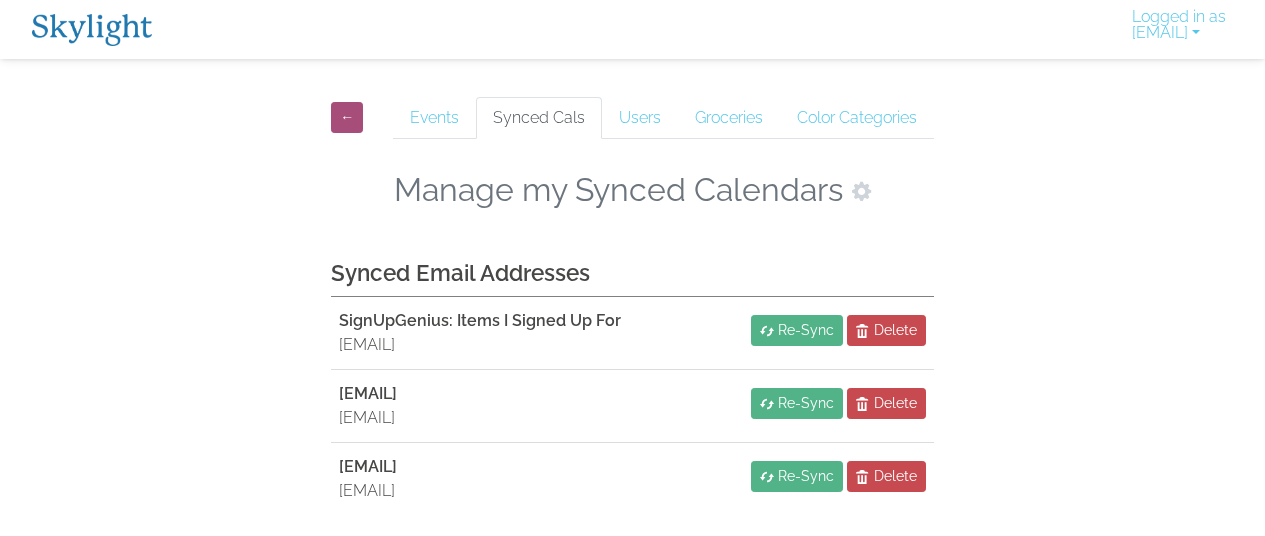 scroll, scrollTop: 62, scrollLeft: 0, axis: vertical 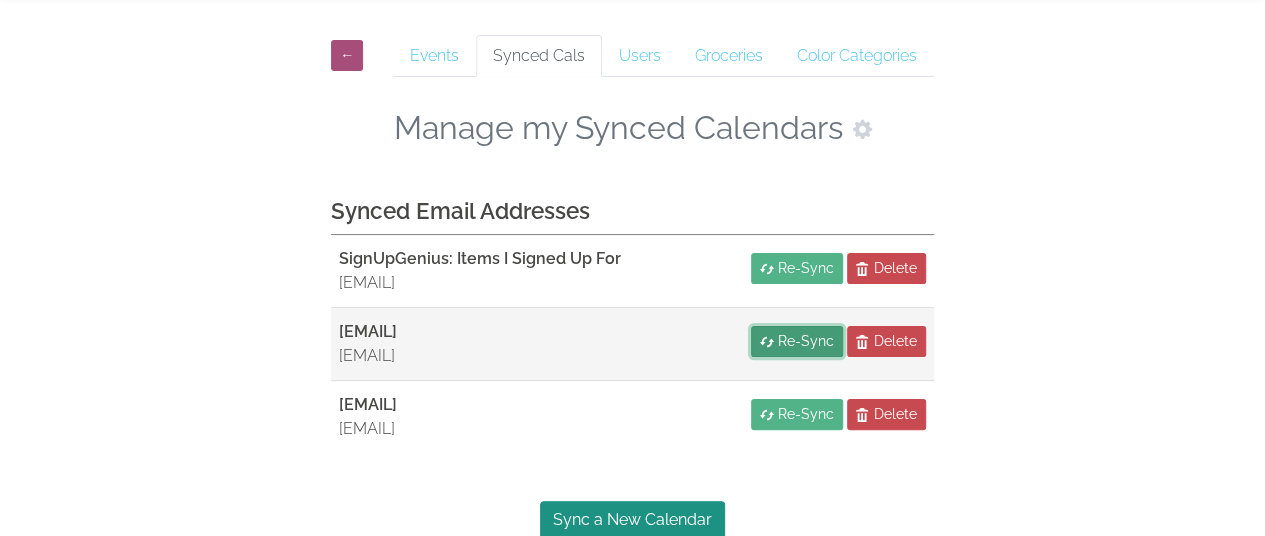 click on "Re-Sync" at bounding box center (806, 341) 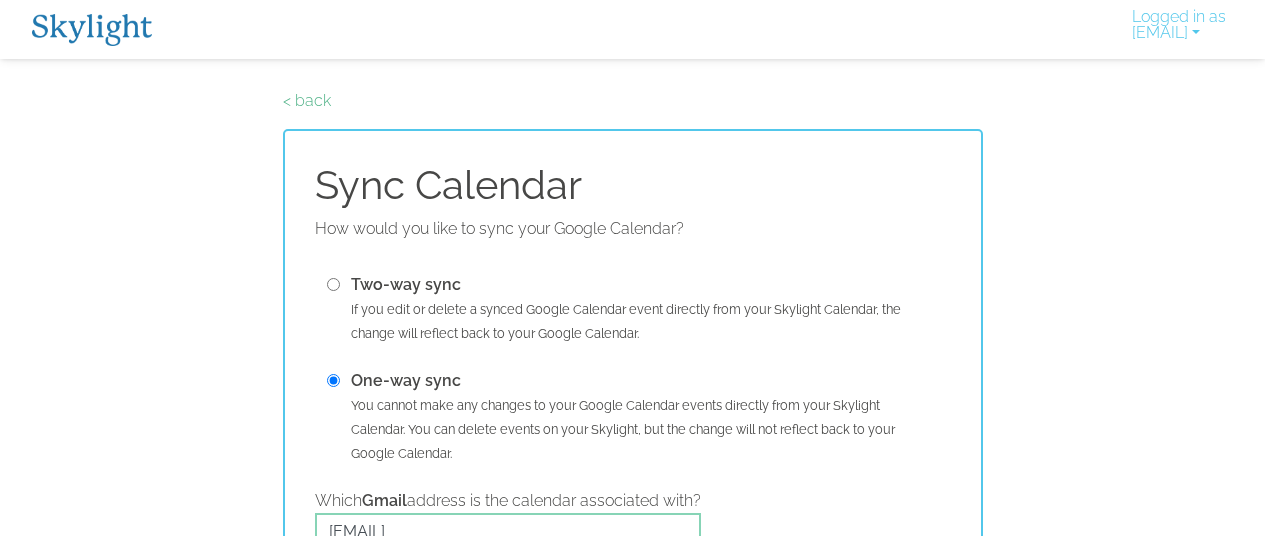 scroll, scrollTop: 0, scrollLeft: 0, axis: both 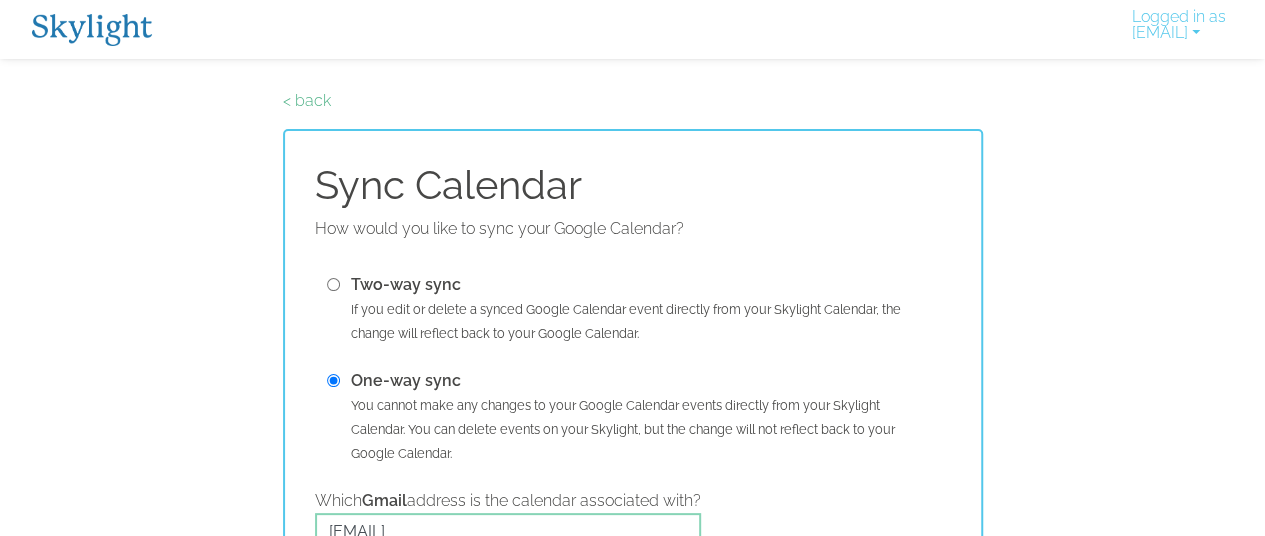 click at bounding box center (333, 284) 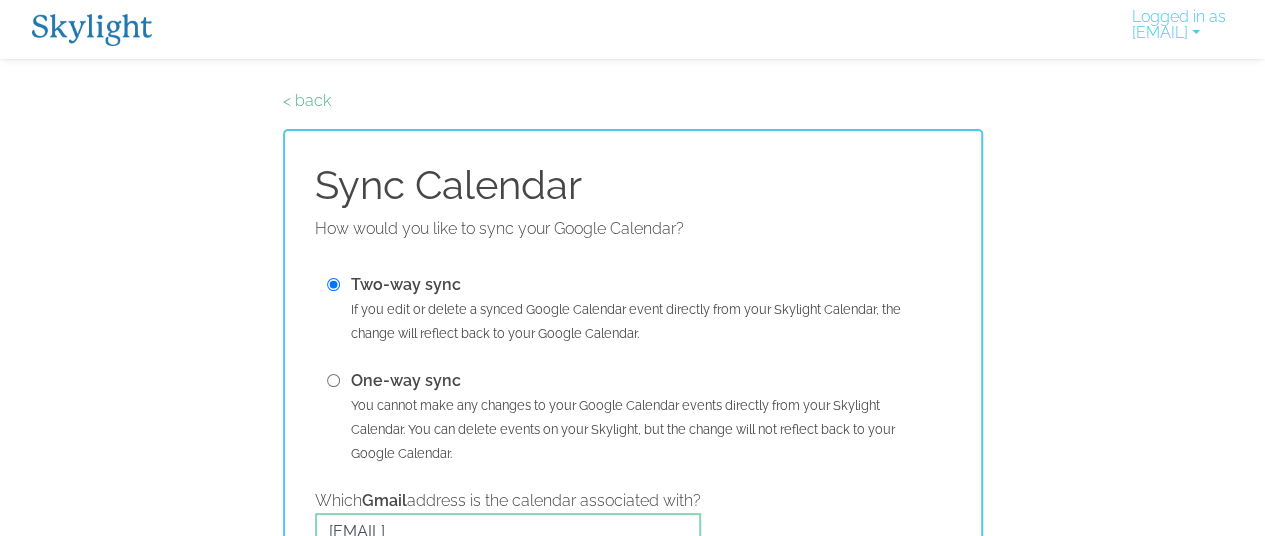 scroll, scrollTop: 196, scrollLeft: 0, axis: vertical 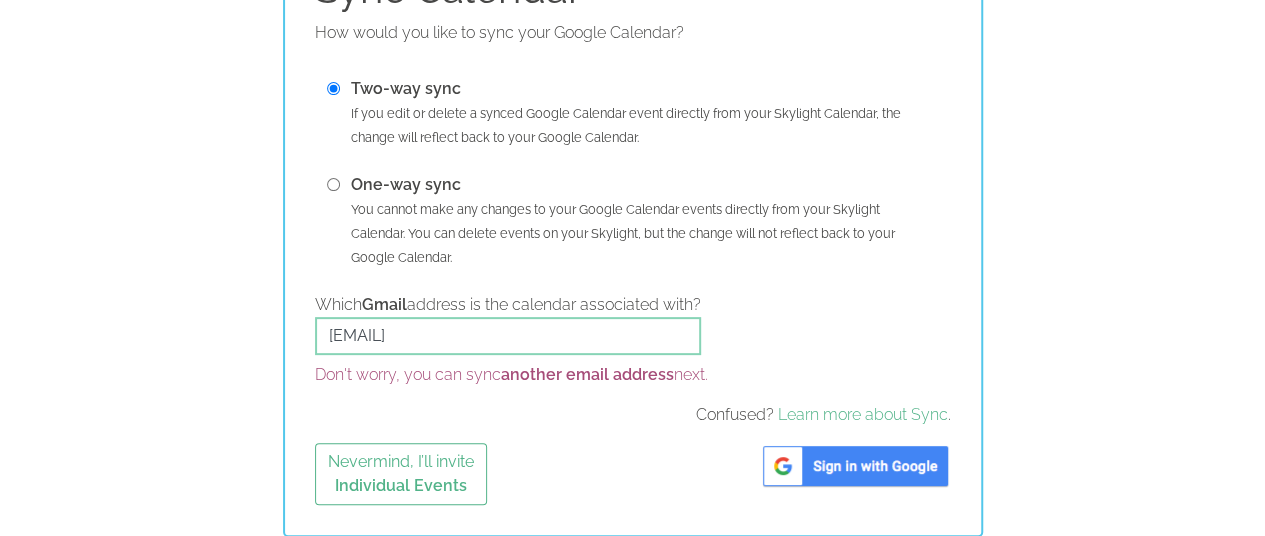 click at bounding box center (855, 466) 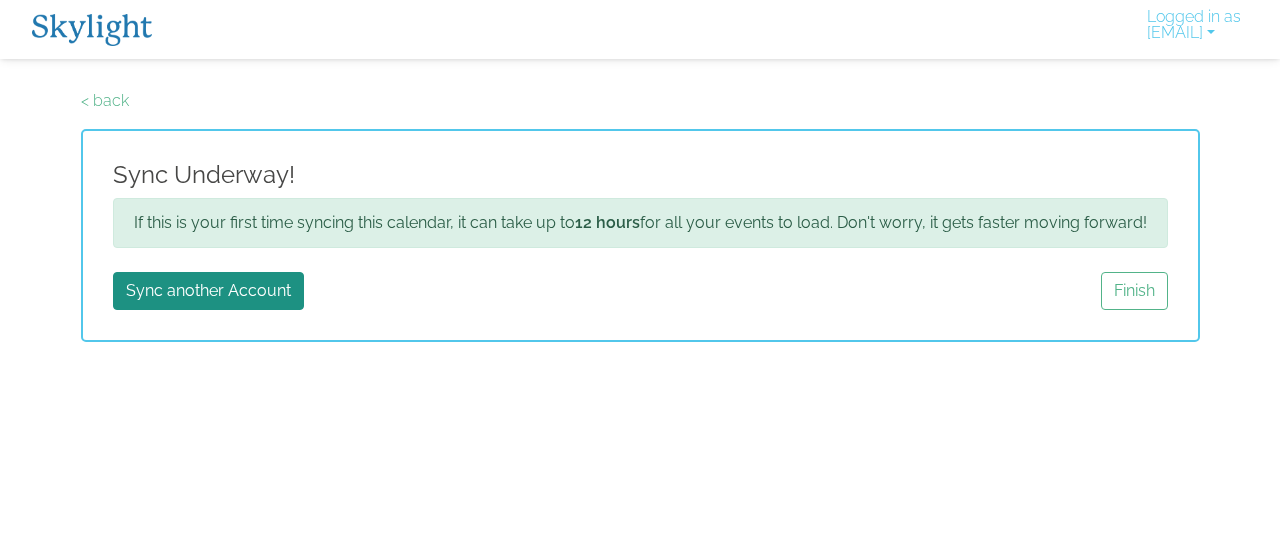 scroll, scrollTop: 0, scrollLeft: 0, axis: both 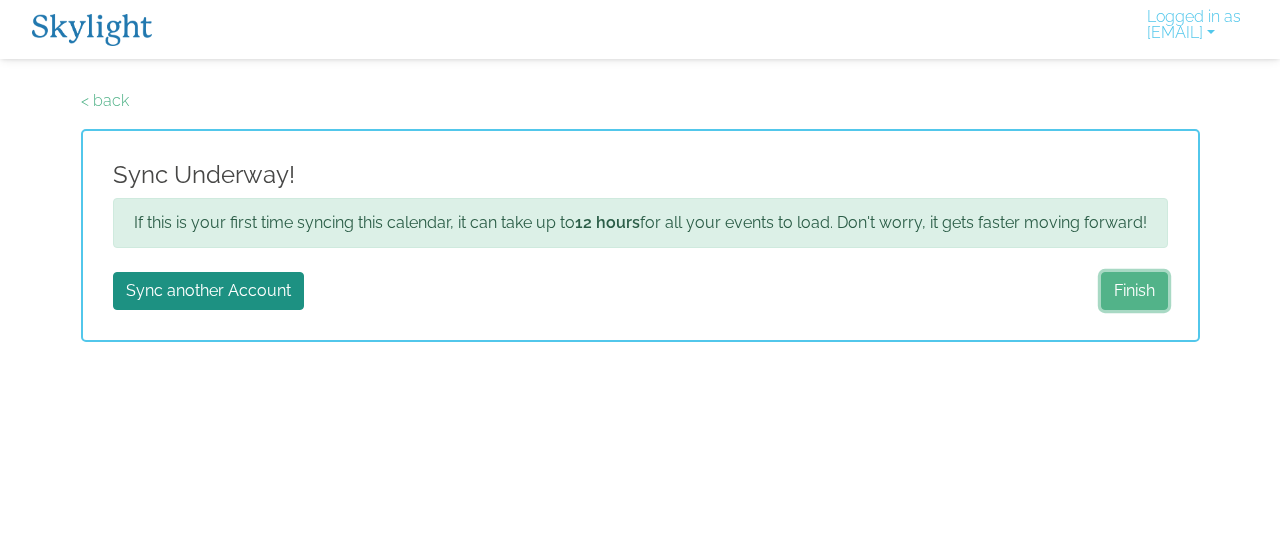 click on "Finish" at bounding box center (1134, 291) 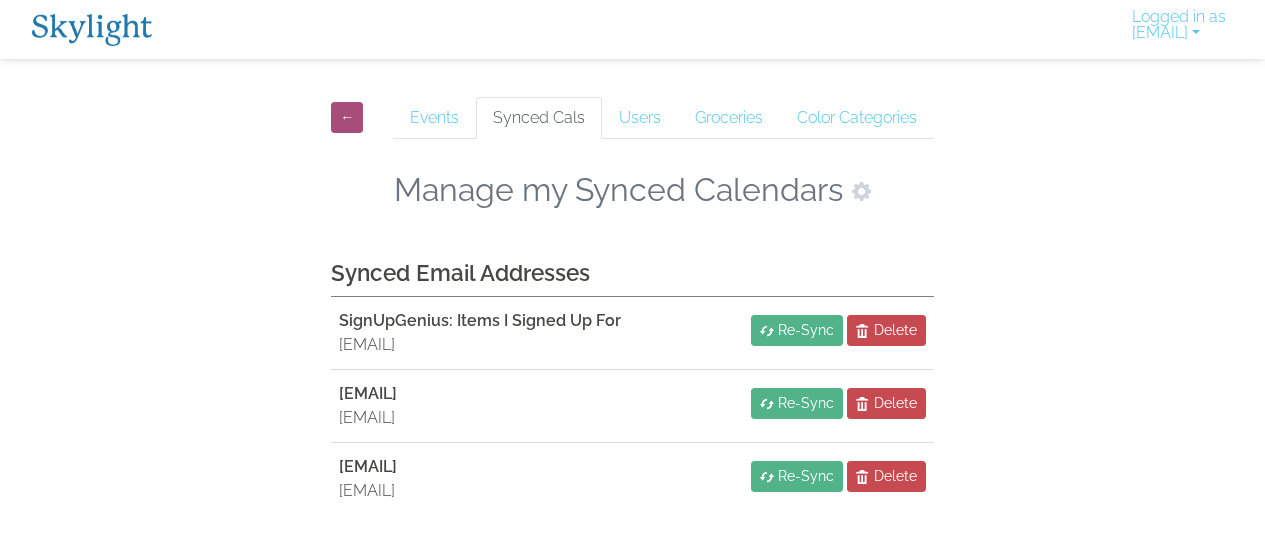scroll, scrollTop: 62, scrollLeft: 0, axis: vertical 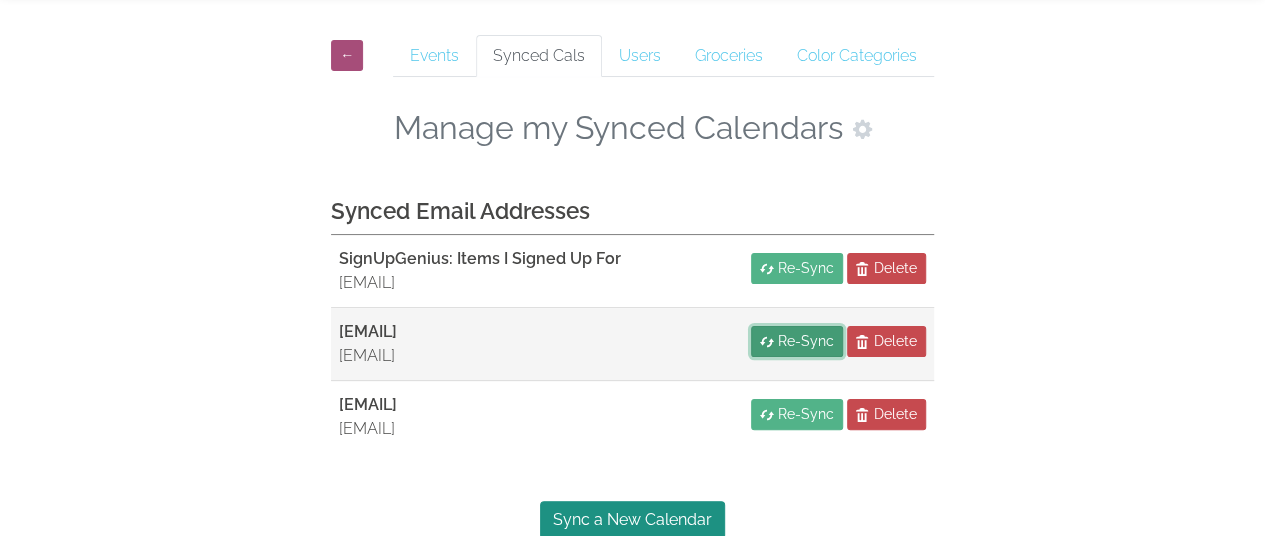 click on "Re-Sync" at bounding box center [806, 341] 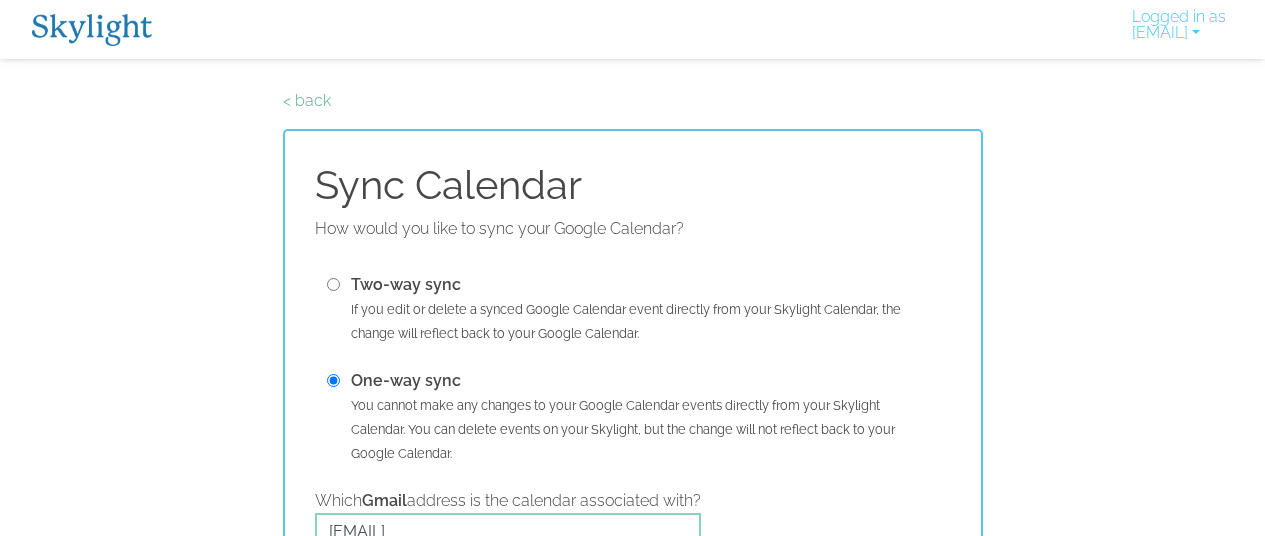 scroll, scrollTop: 0, scrollLeft: 0, axis: both 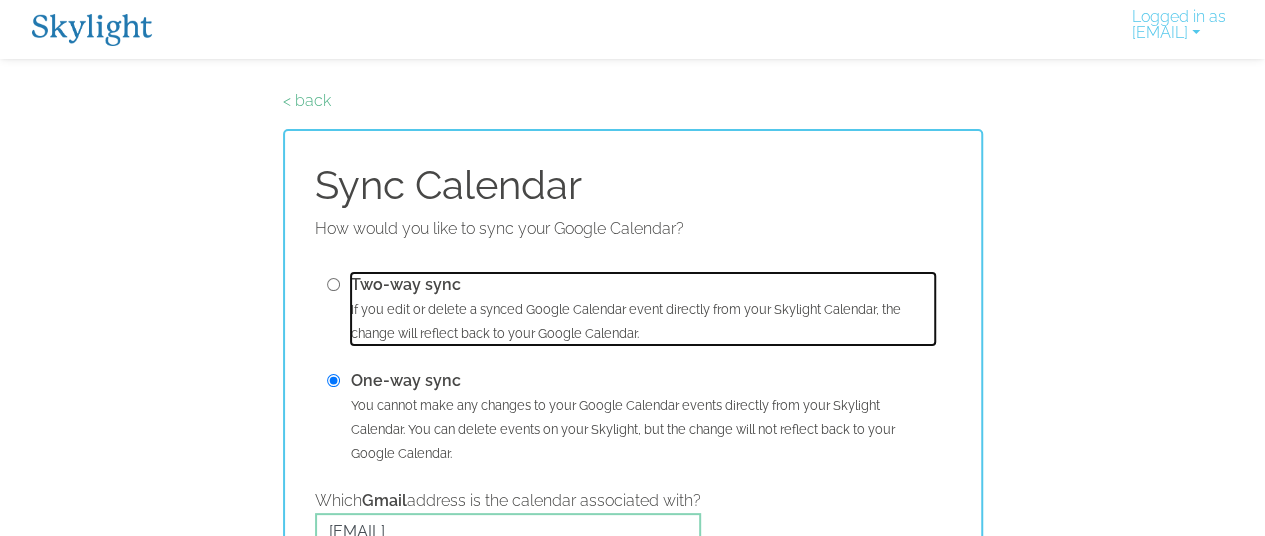 click on "Two-way sync If you edit or delete a synced Google Calendar event directly from your Skylight Calendar, the change will reflect back to your Google Calendar." at bounding box center [643, 309] 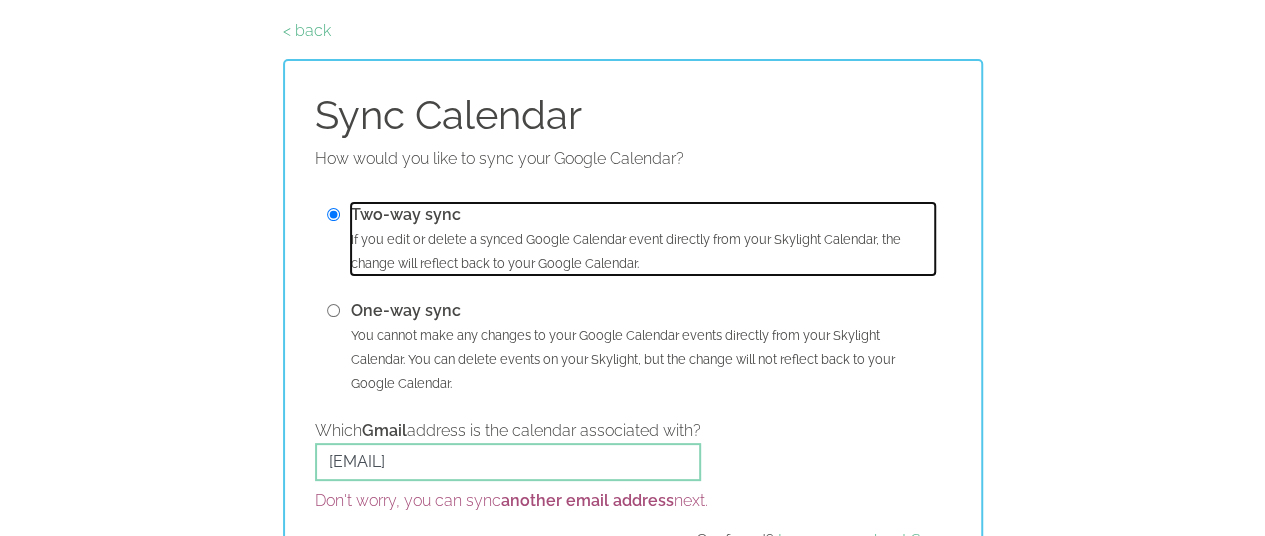 scroll, scrollTop: 196, scrollLeft: 0, axis: vertical 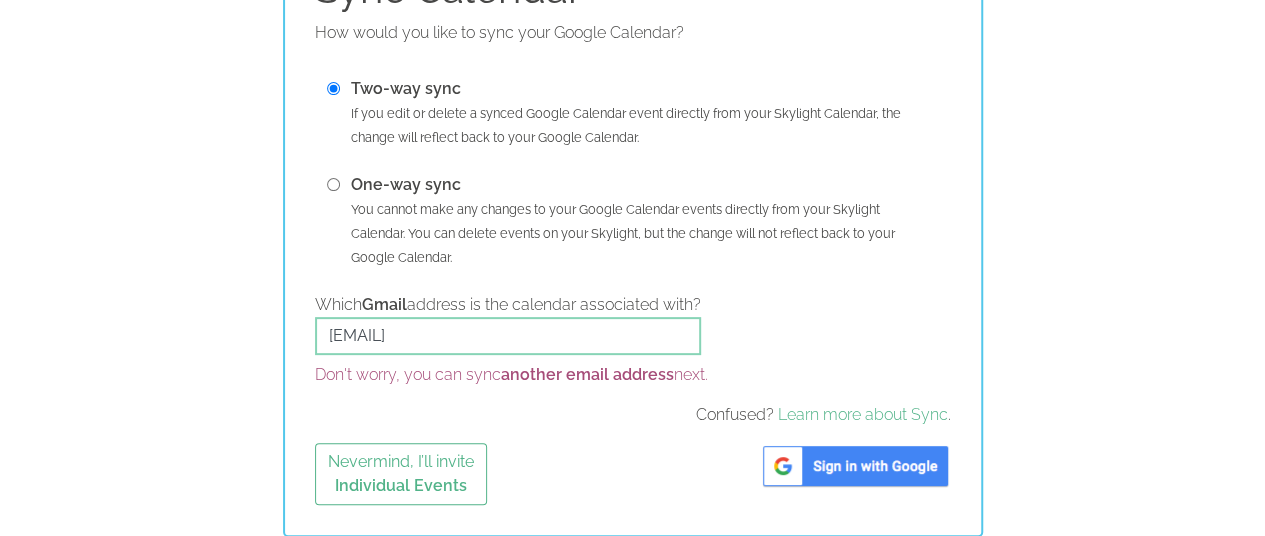 click at bounding box center [855, 466] 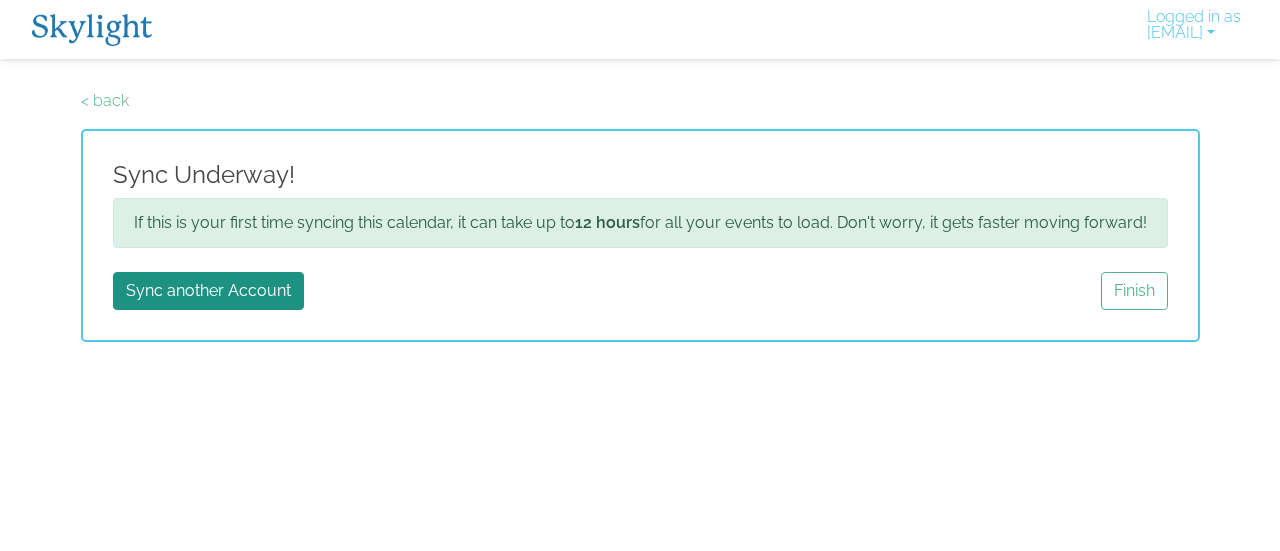 scroll, scrollTop: 0, scrollLeft: 0, axis: both 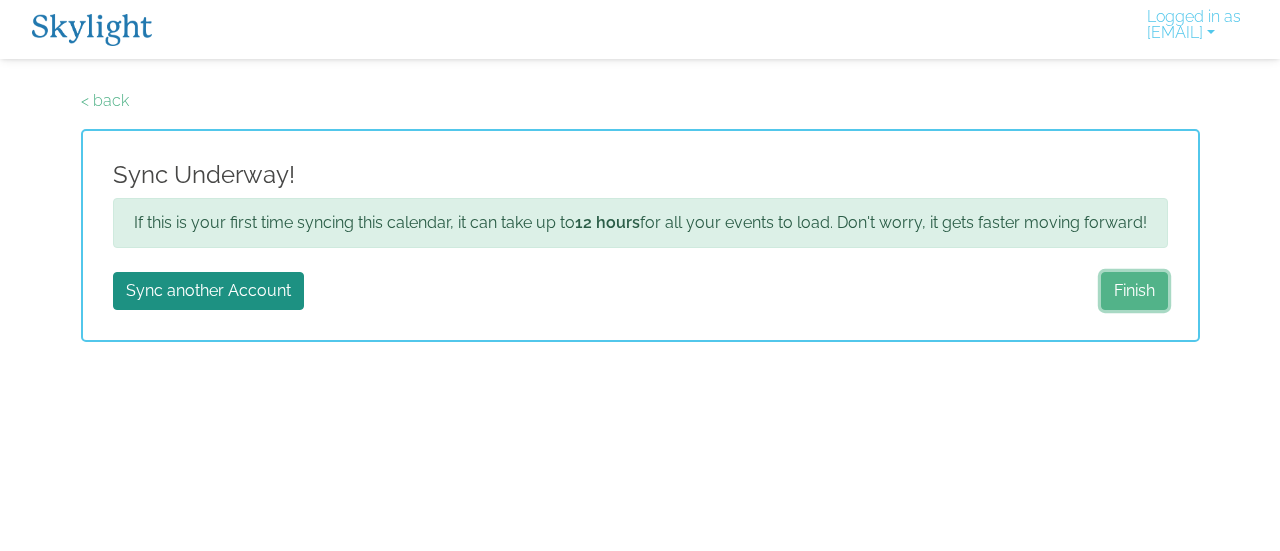 click on "Finish" at bounding box center [1134, 291] 